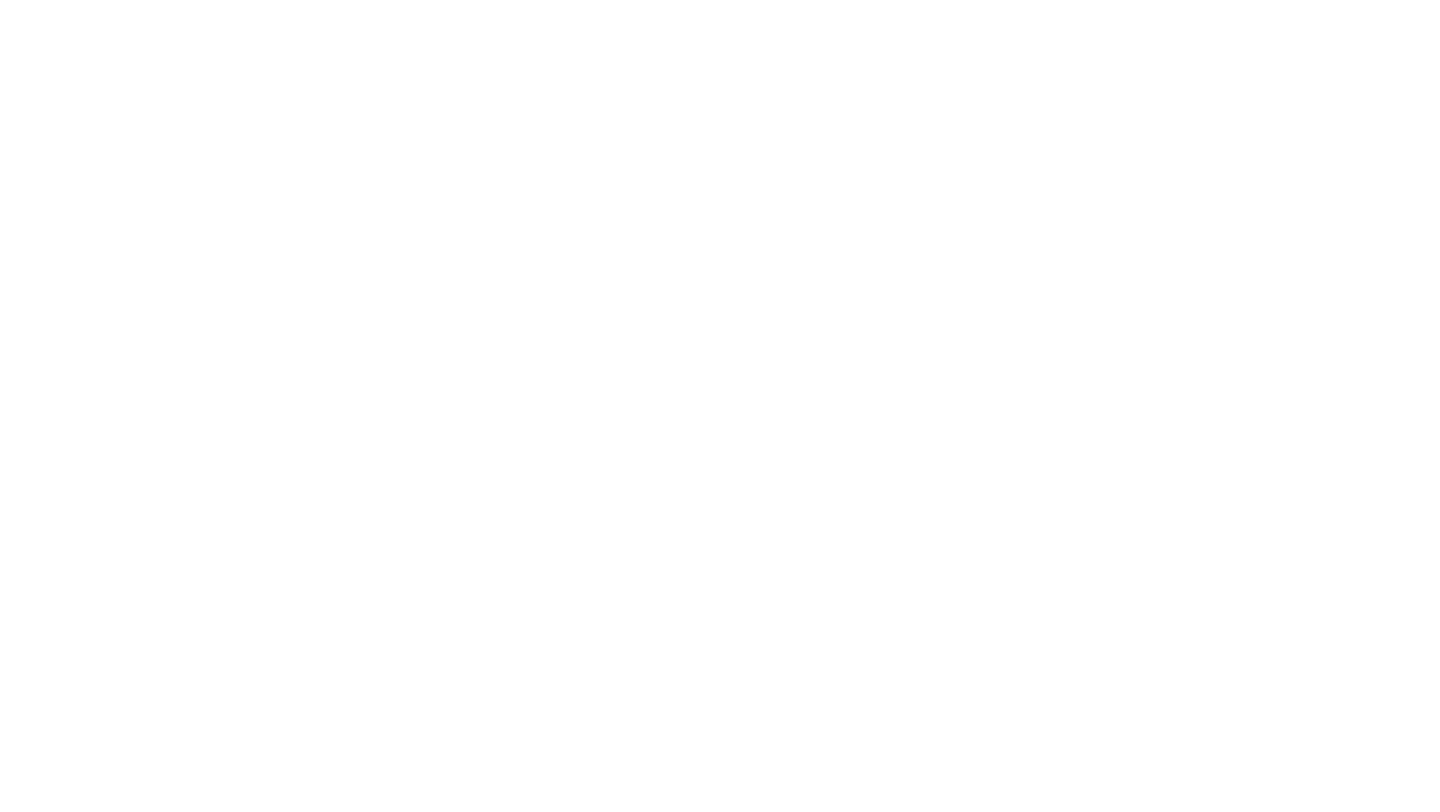scroll, scrollTop: 0, scrollLeft: 0, axis: both 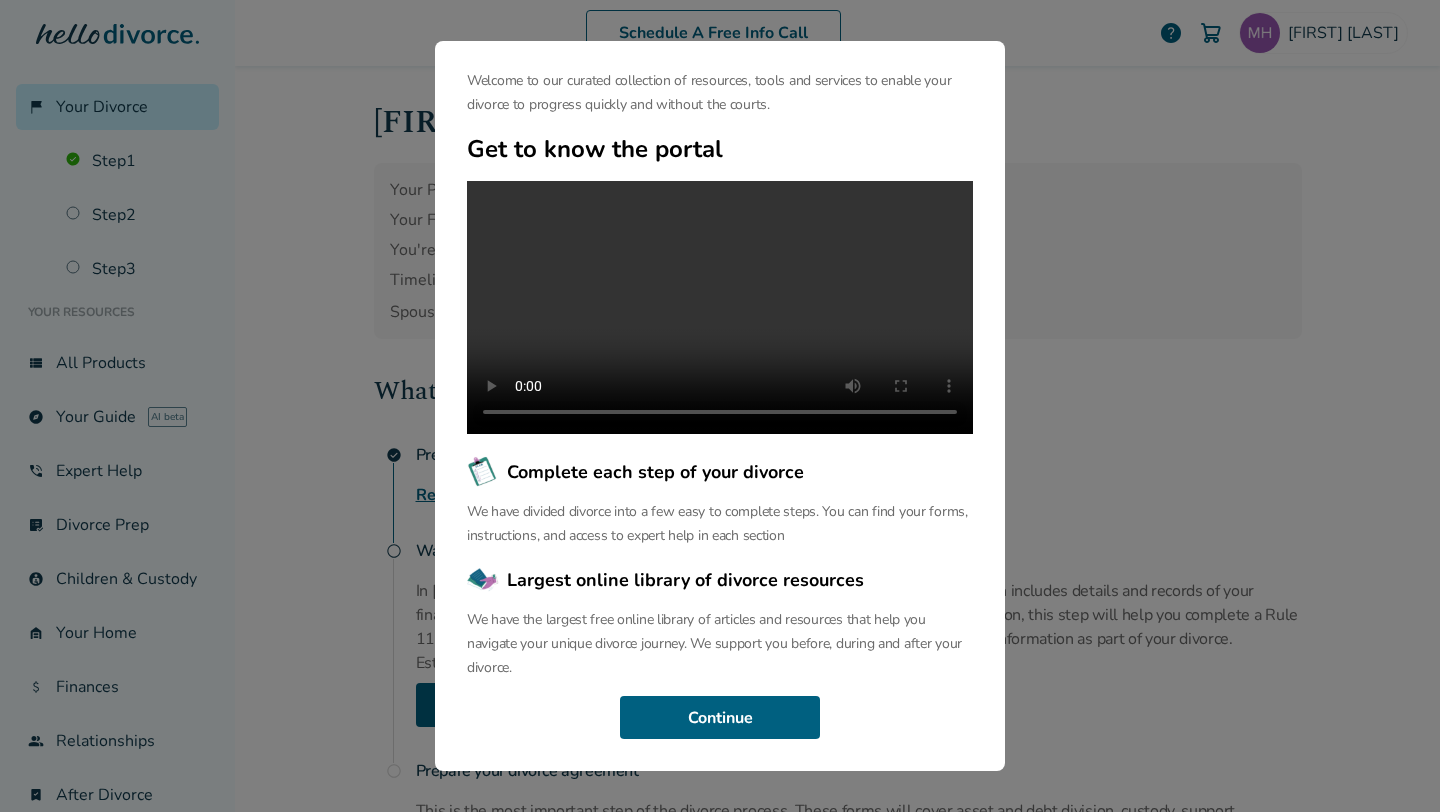 click on "Welcome to the Hello Divorce Portal Welcome to our curated collection of resources, tools and services to enable your divorce to progress quickly and without the courts. Get to know the portal Complete each step of your divorce We have divided divorce into a few easy to complete steps. You can find your forms, instructions, and access to expert help in each section Largest online library of divorce resources We have the largest free online library of articles and resources that help you navigate your unique divorce journey. We support you before, during and after your divorce. Continue" at bounding box center [720, 406] 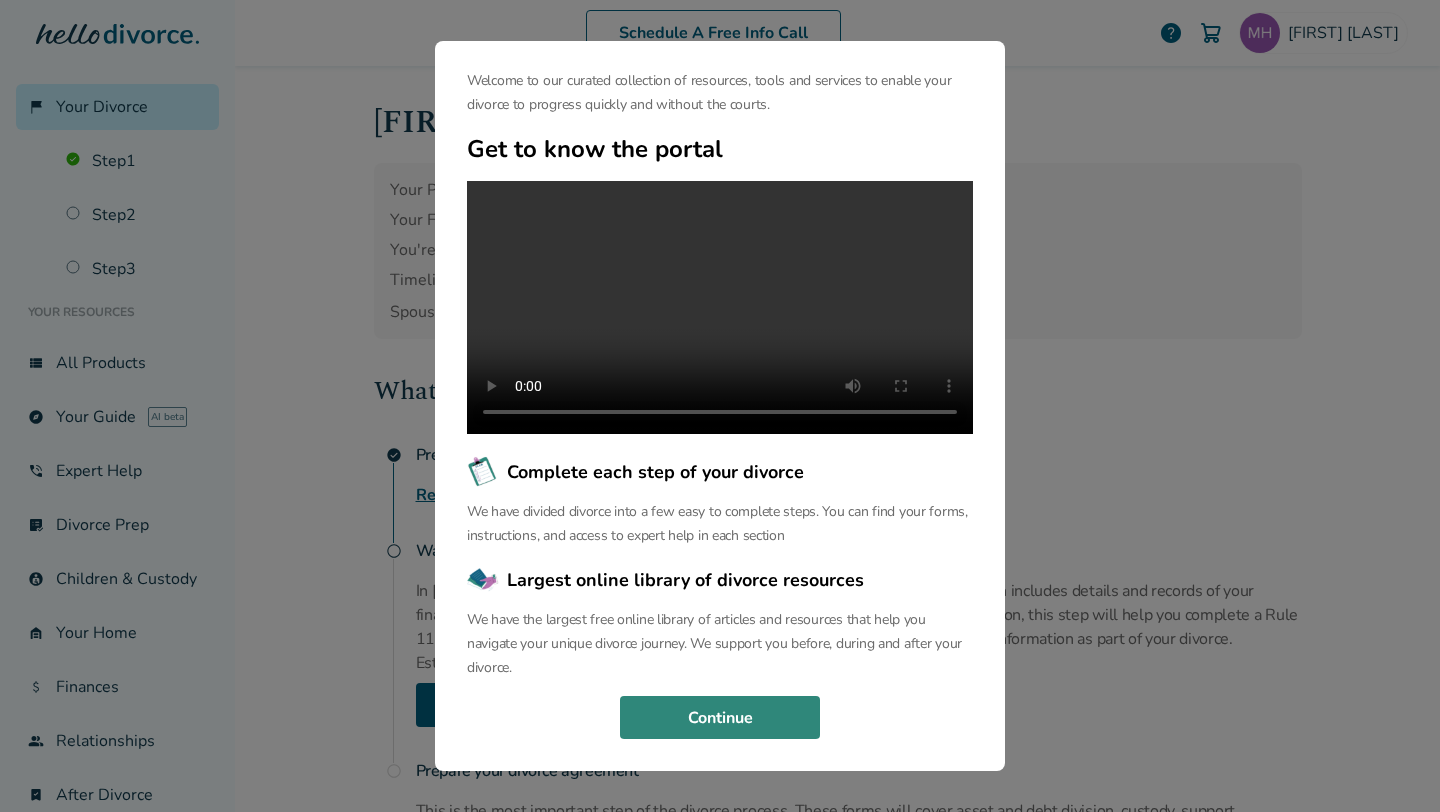 click on "Continue" at bounding box center (720, 718) 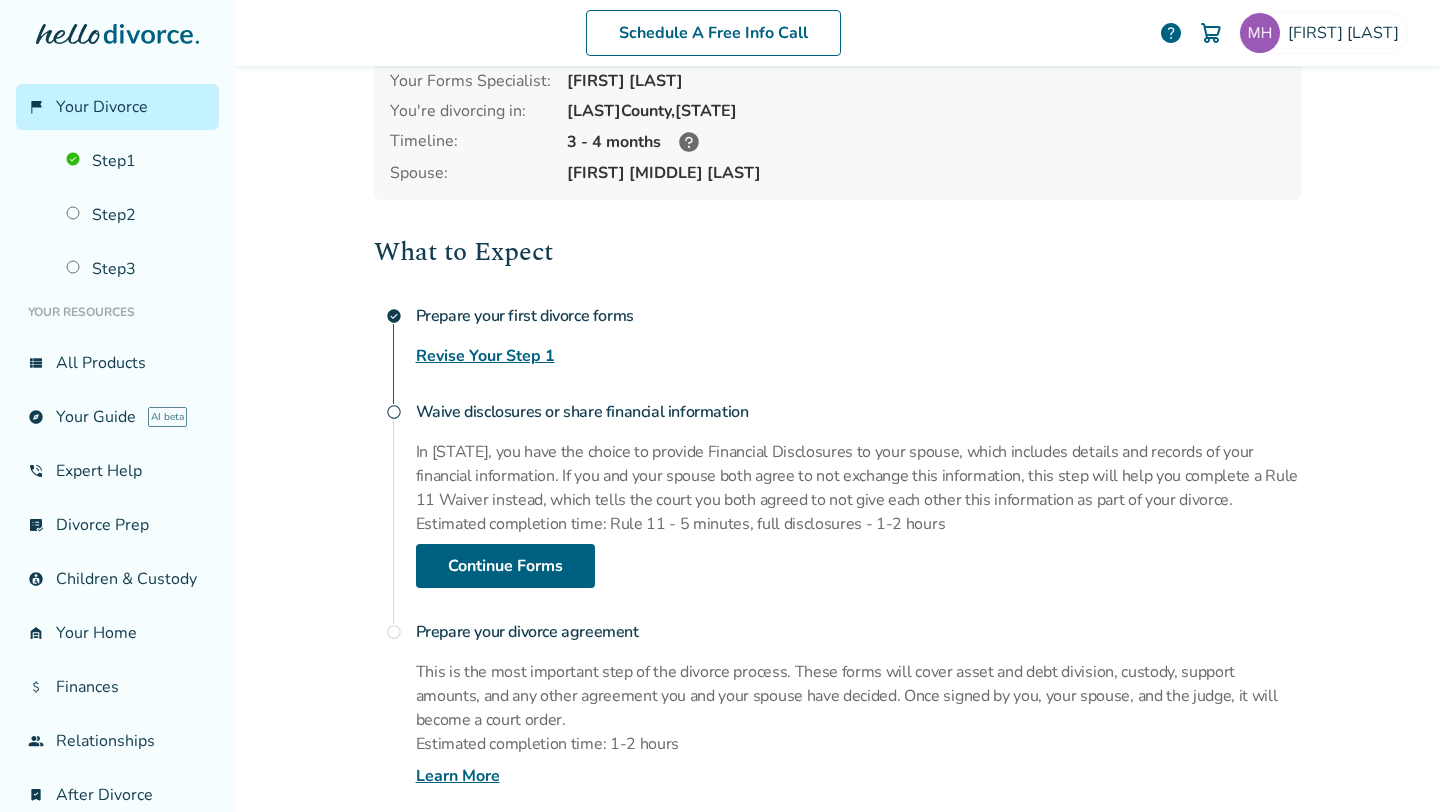 scroll, scrollTop: 144, scrollLeft: 0, axis: vertical 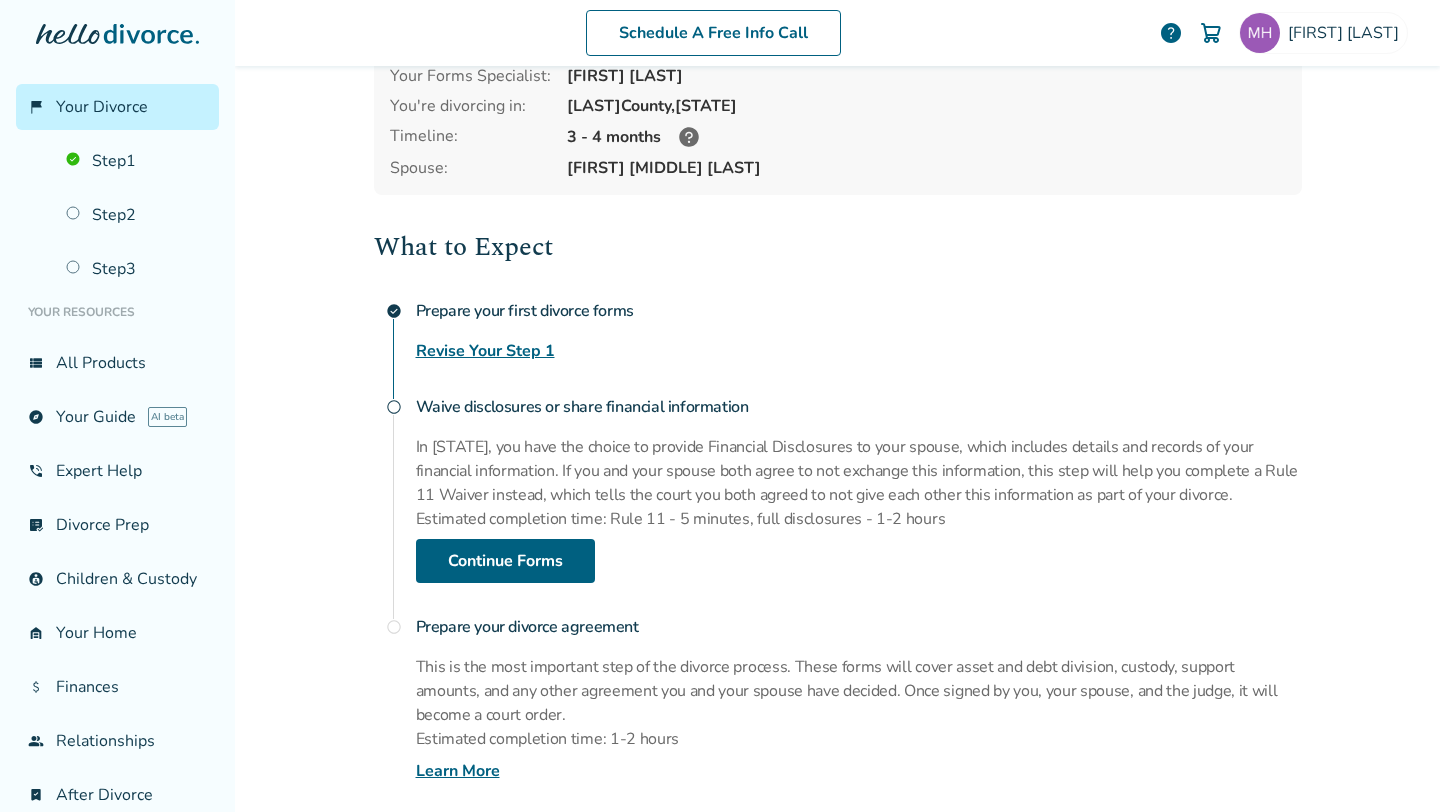 click on "radio_button_unchecked" at bounding box center [394, 407] 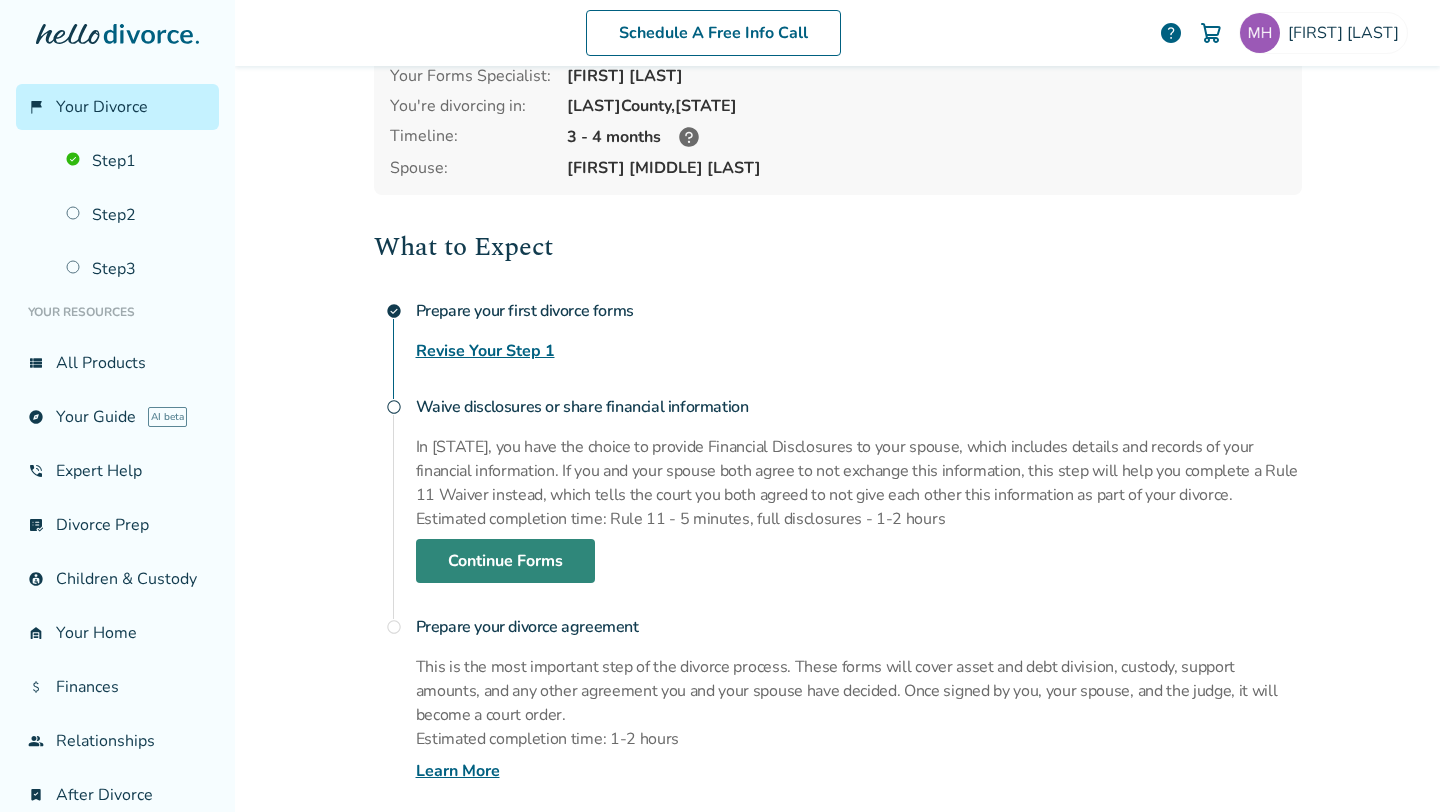click on "Continue Forms" at bounding box center [505, 561] 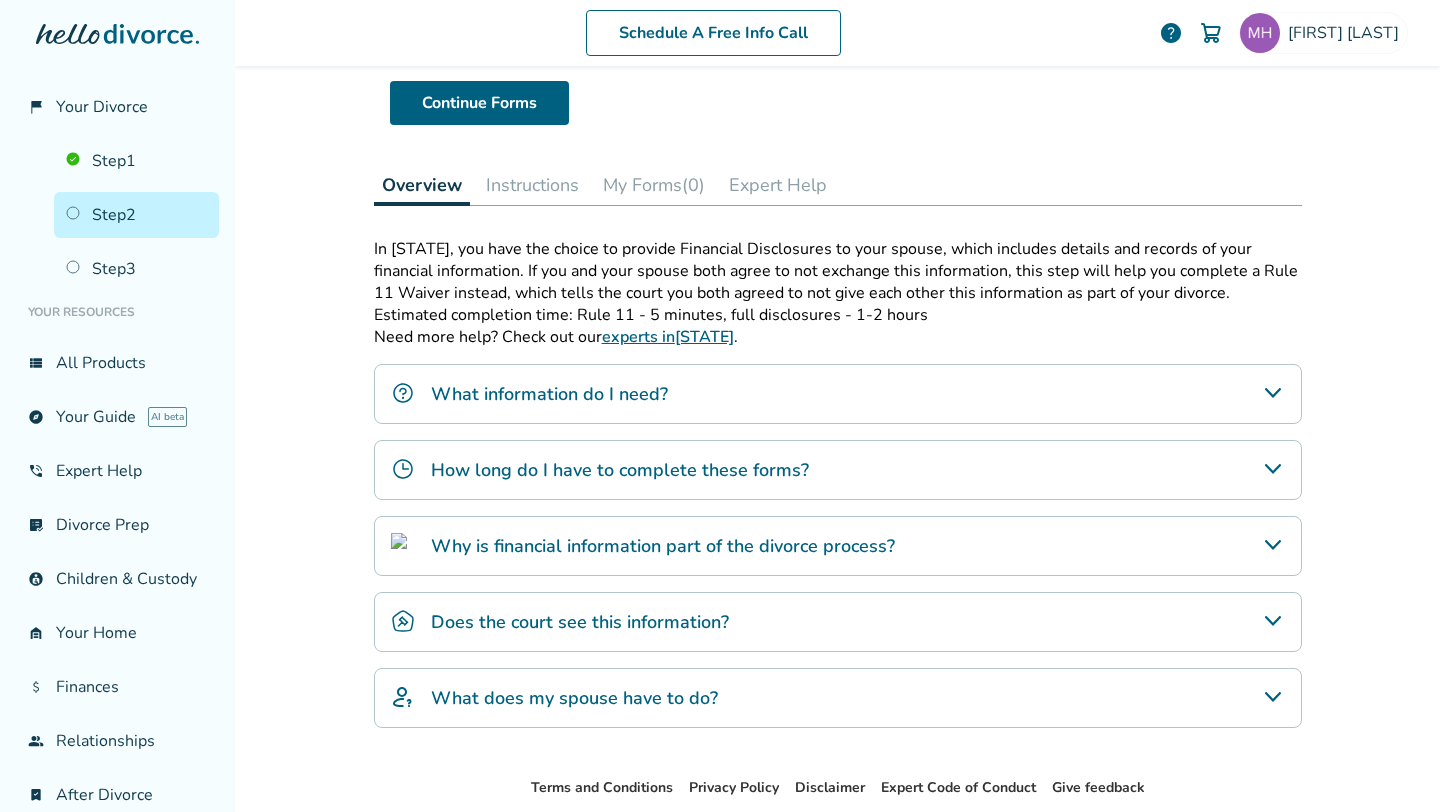 scroll, scrollTop: 98, scrollLeft: 0, axis: vertical 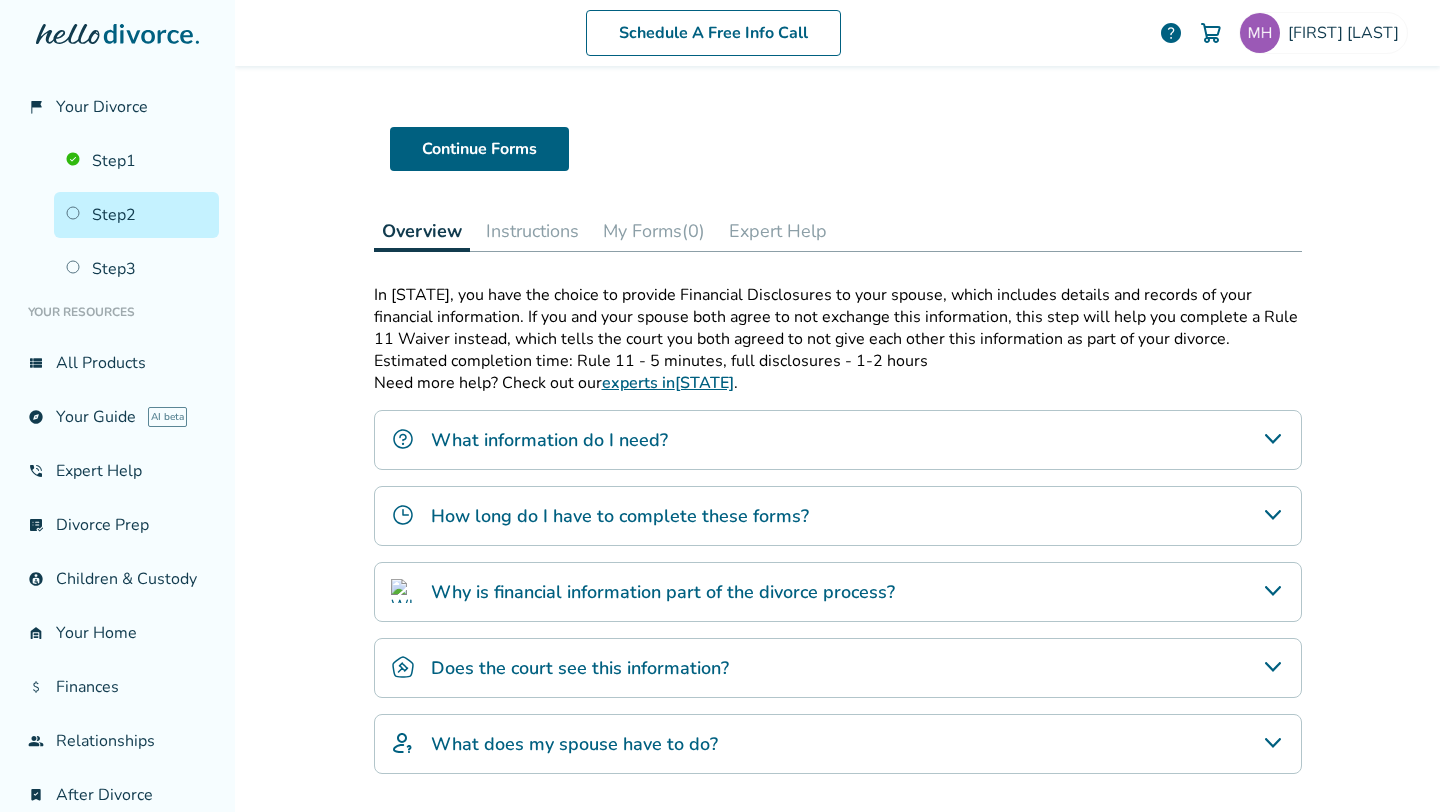 click 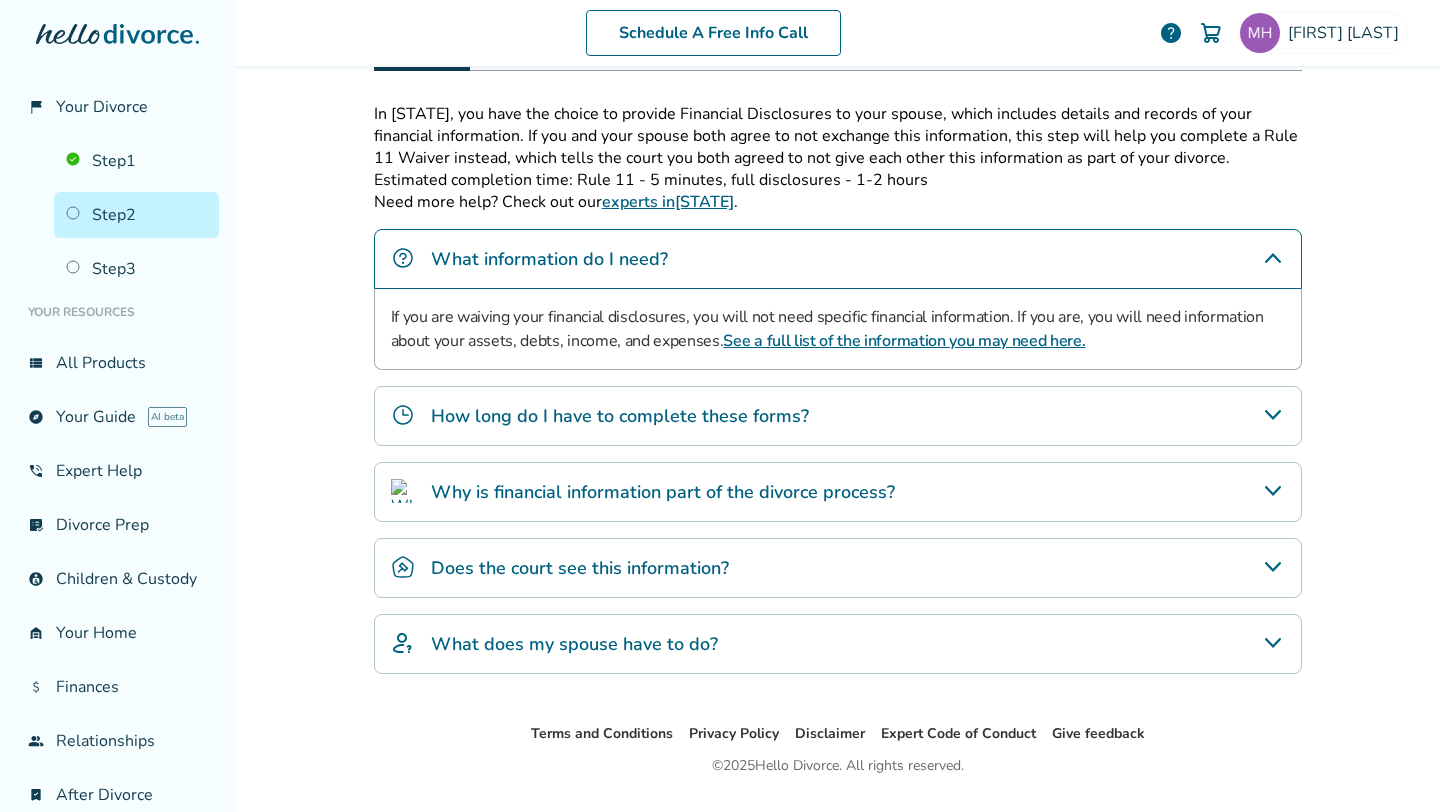 scroll, scrollTop: 281, scrollLeft: 0, axis: vertical 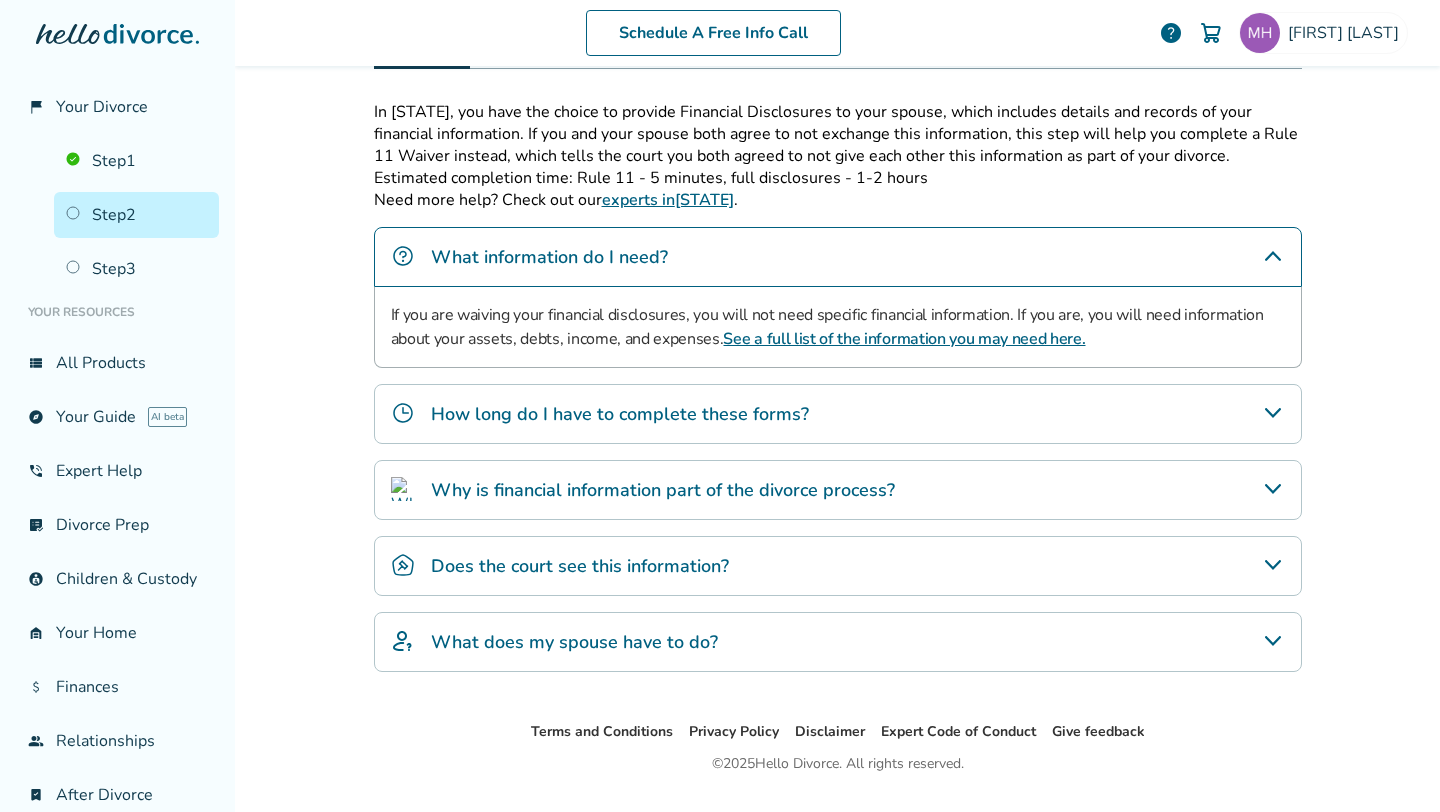 click on "How long do I have to complete these forms?" at bounding box center [838, 414] 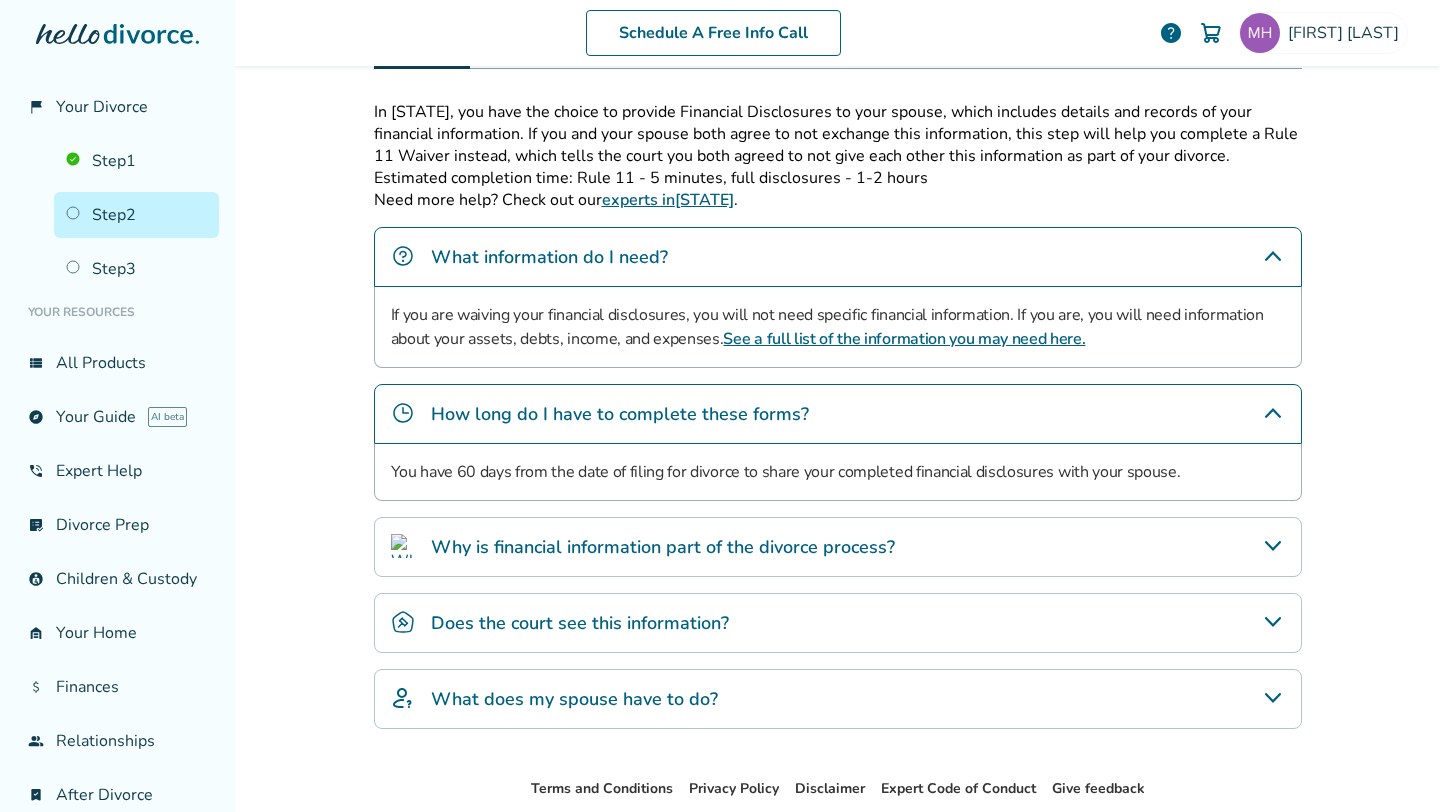 click 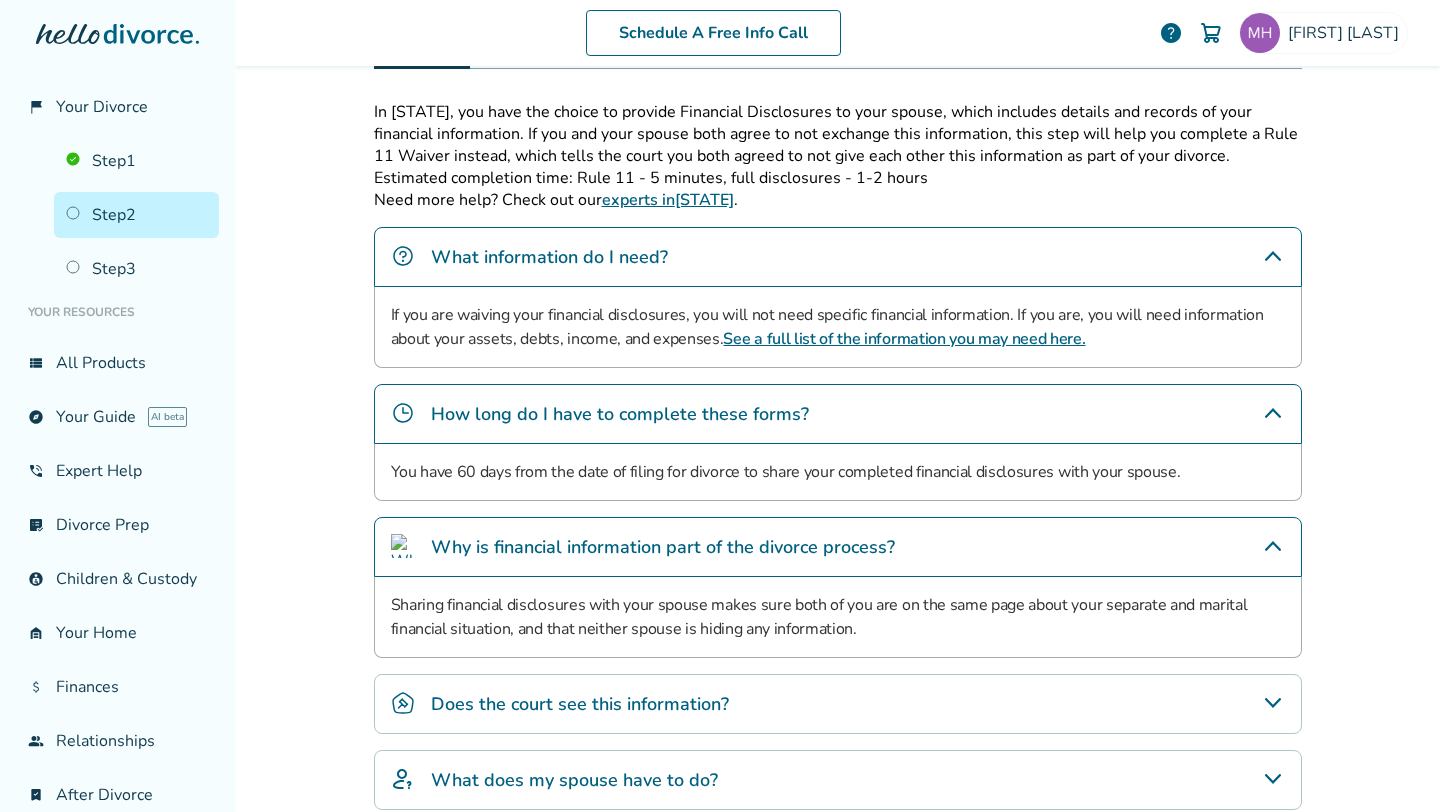scroll, scrollTop: 0, scrollLeft: 0, axis: both 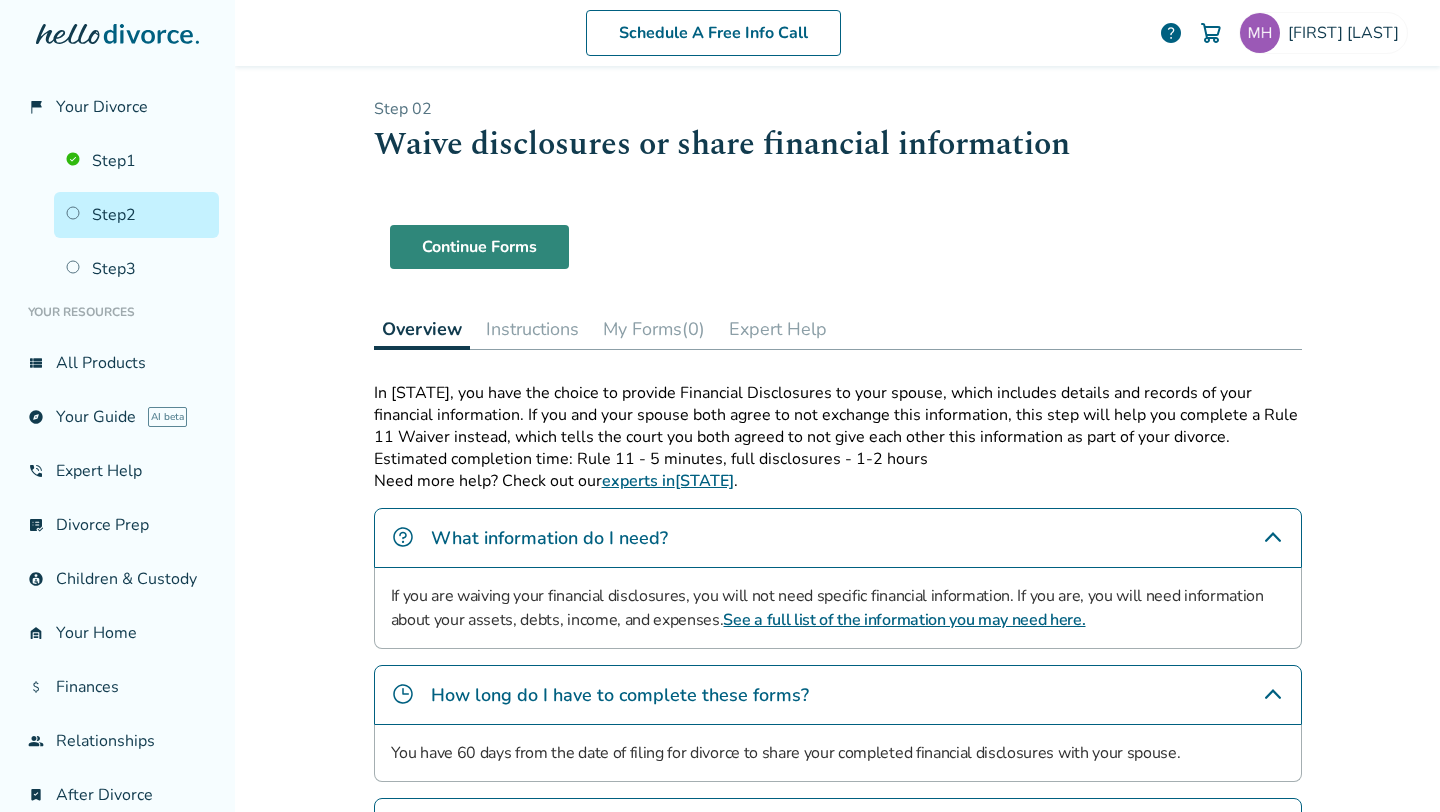 click on "Continue Forms" at bounding box center (479, 247) 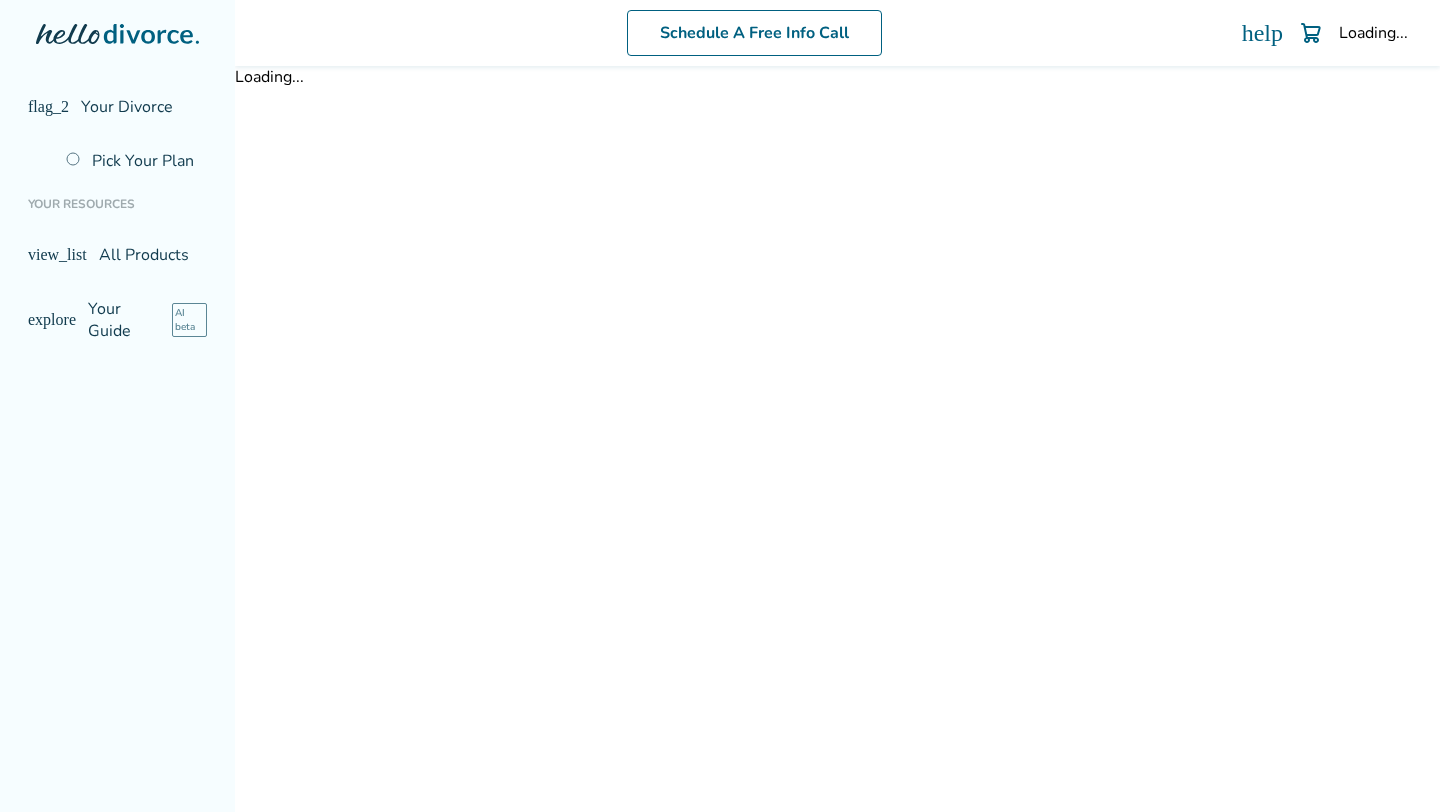 scroll, scrollTop: 0, scrollLeft: 0, axis: both 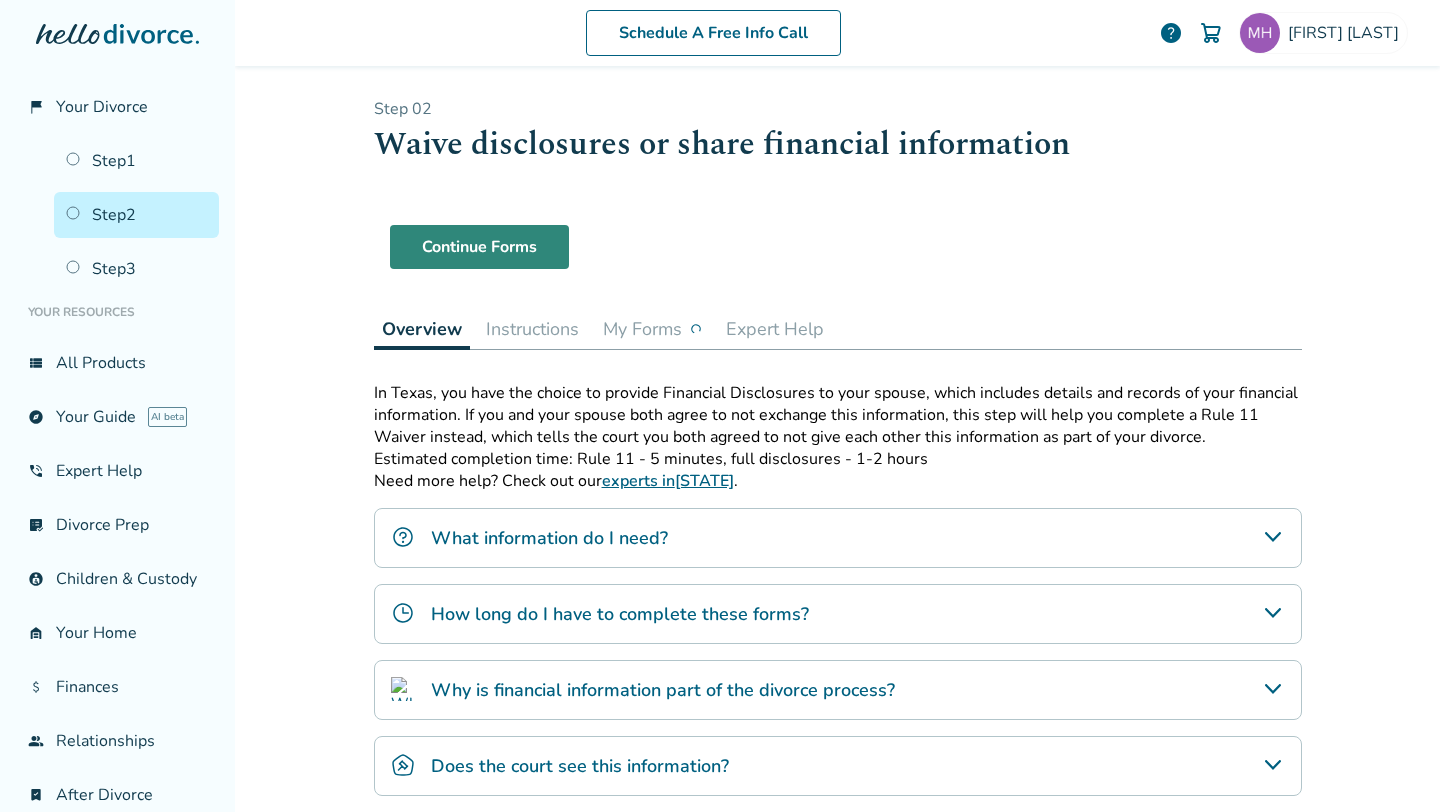 click on "Continue Forms" at bounding box center [479, 247] 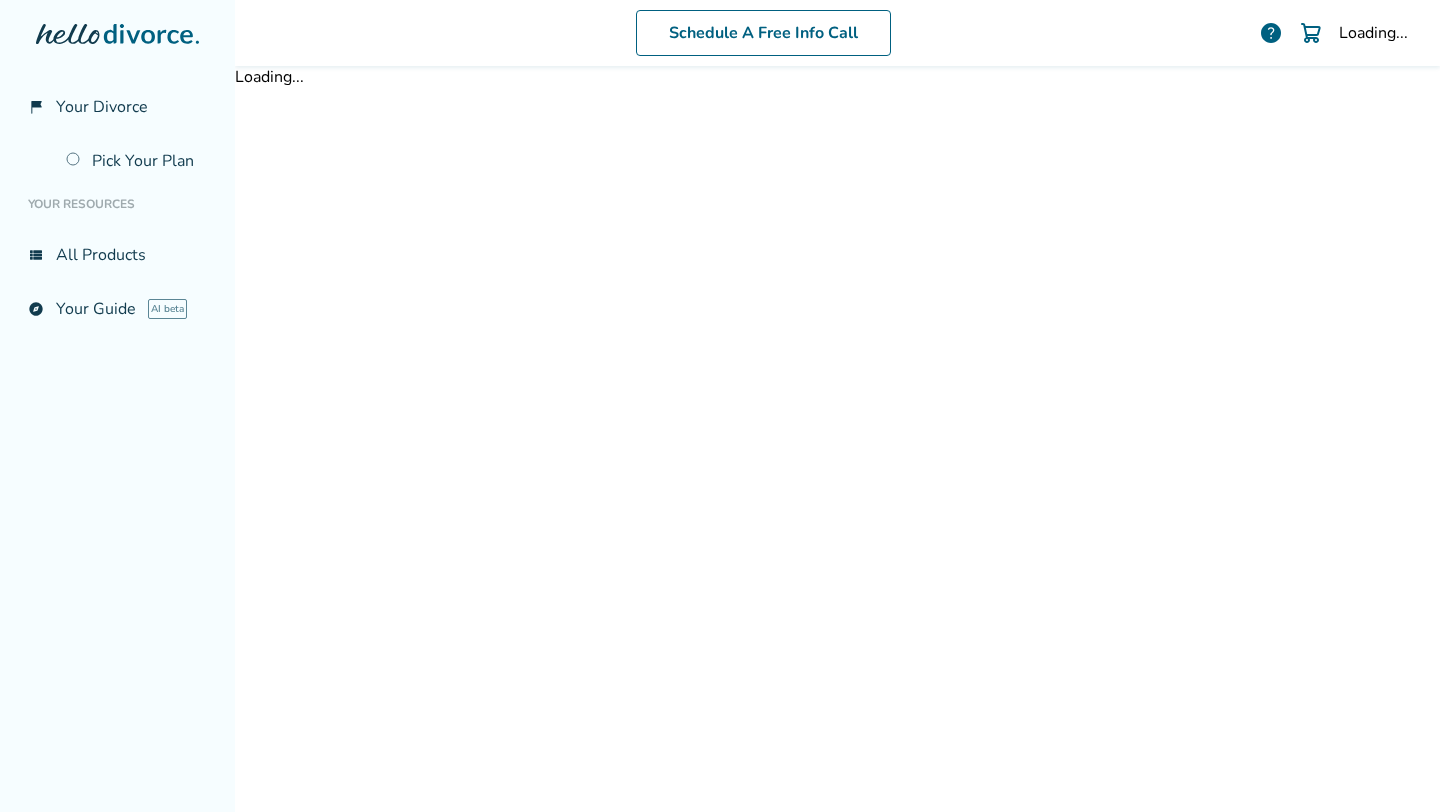 scroll, scrollTop: 0, scrollLeft: 0, axis: both 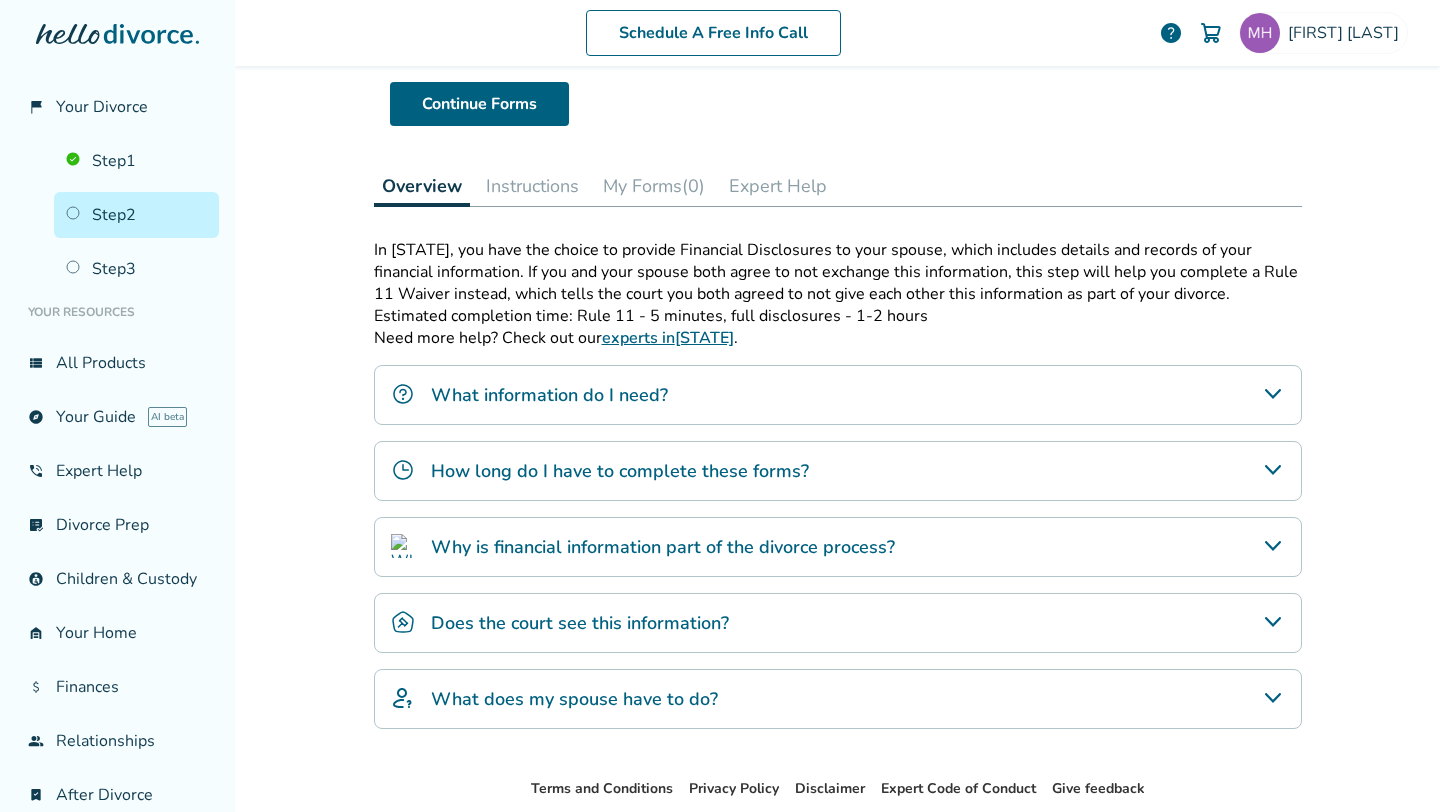 click on "Instructions" at bounding box center [532, 186] 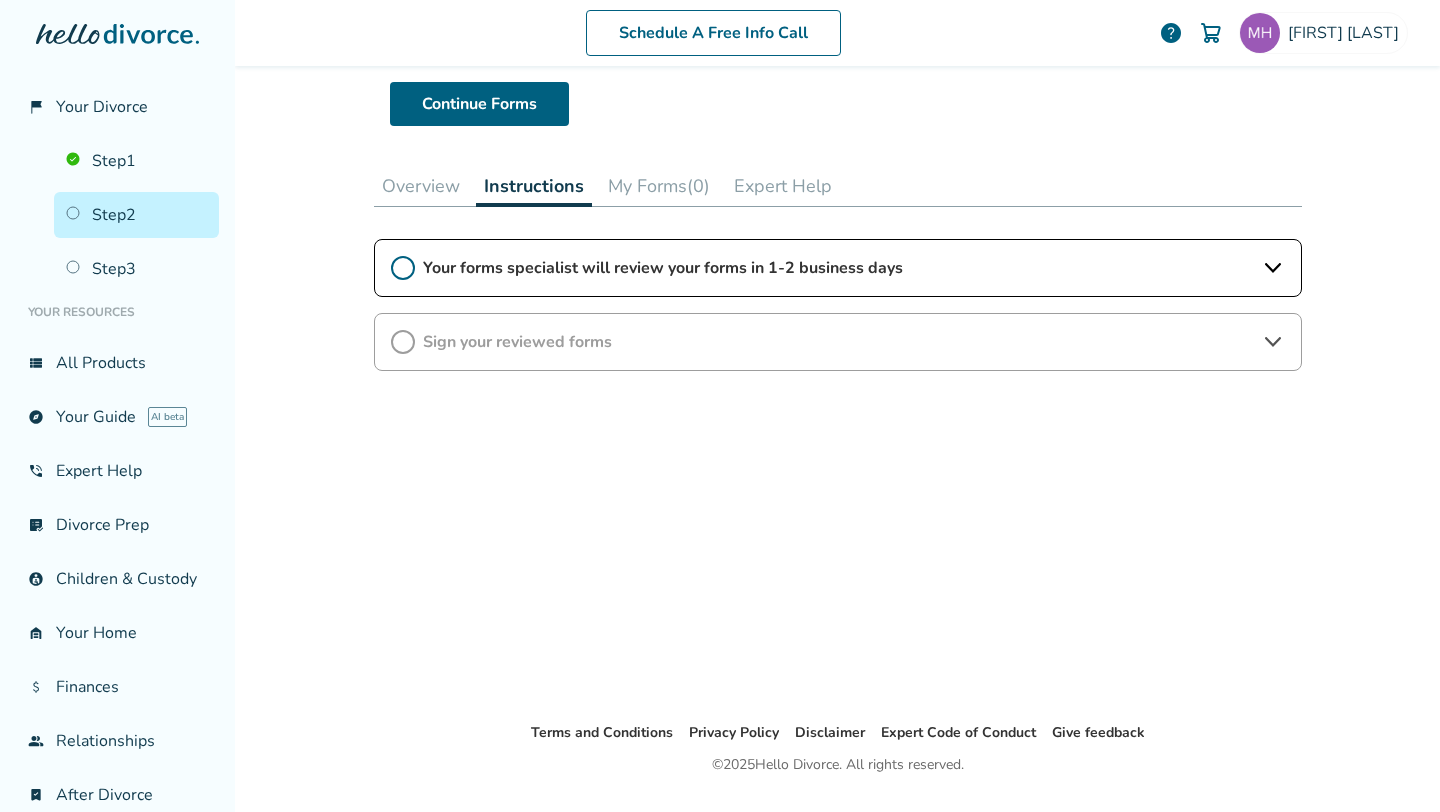 click 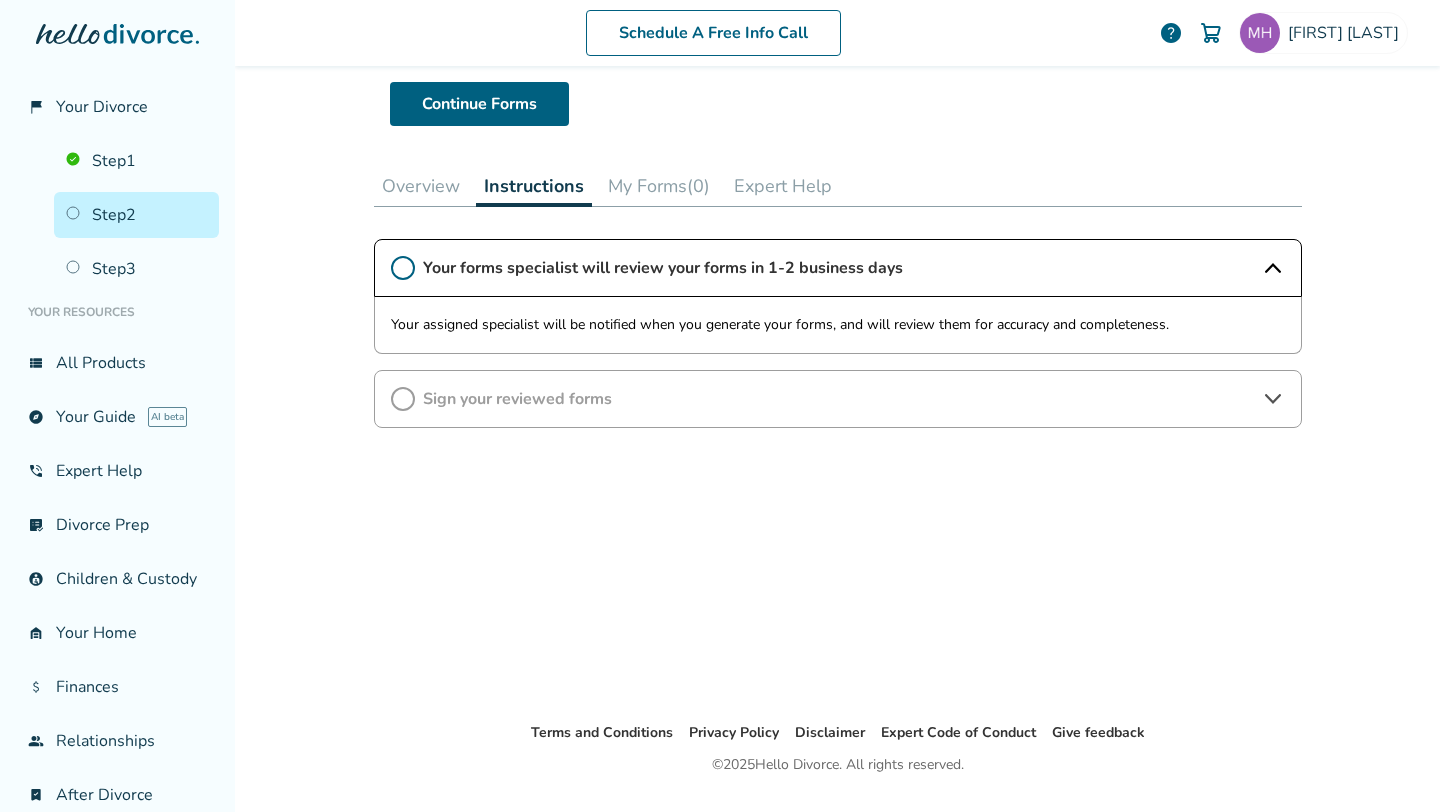 click 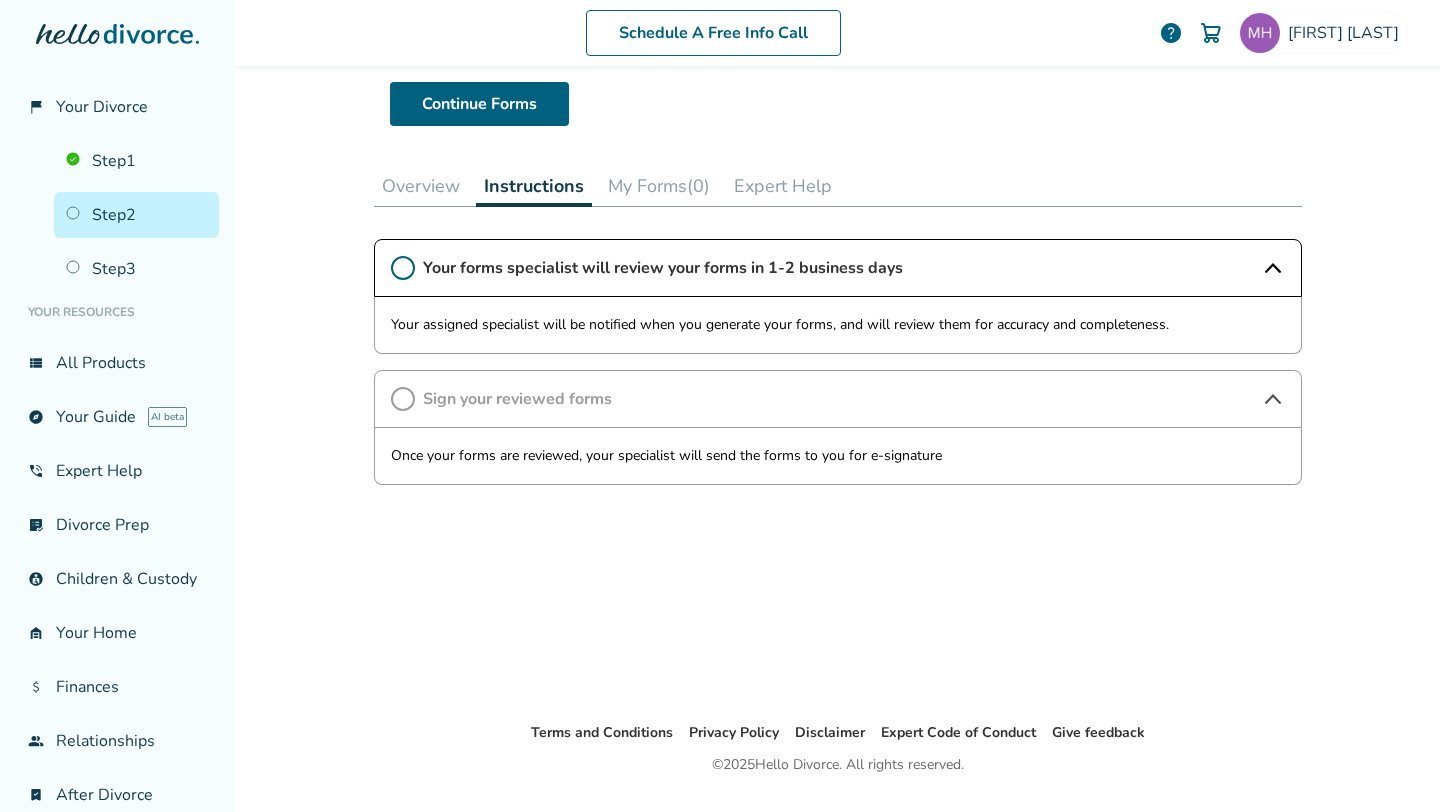 click on "My Forms  (0)" at bounding box center (659, 186) 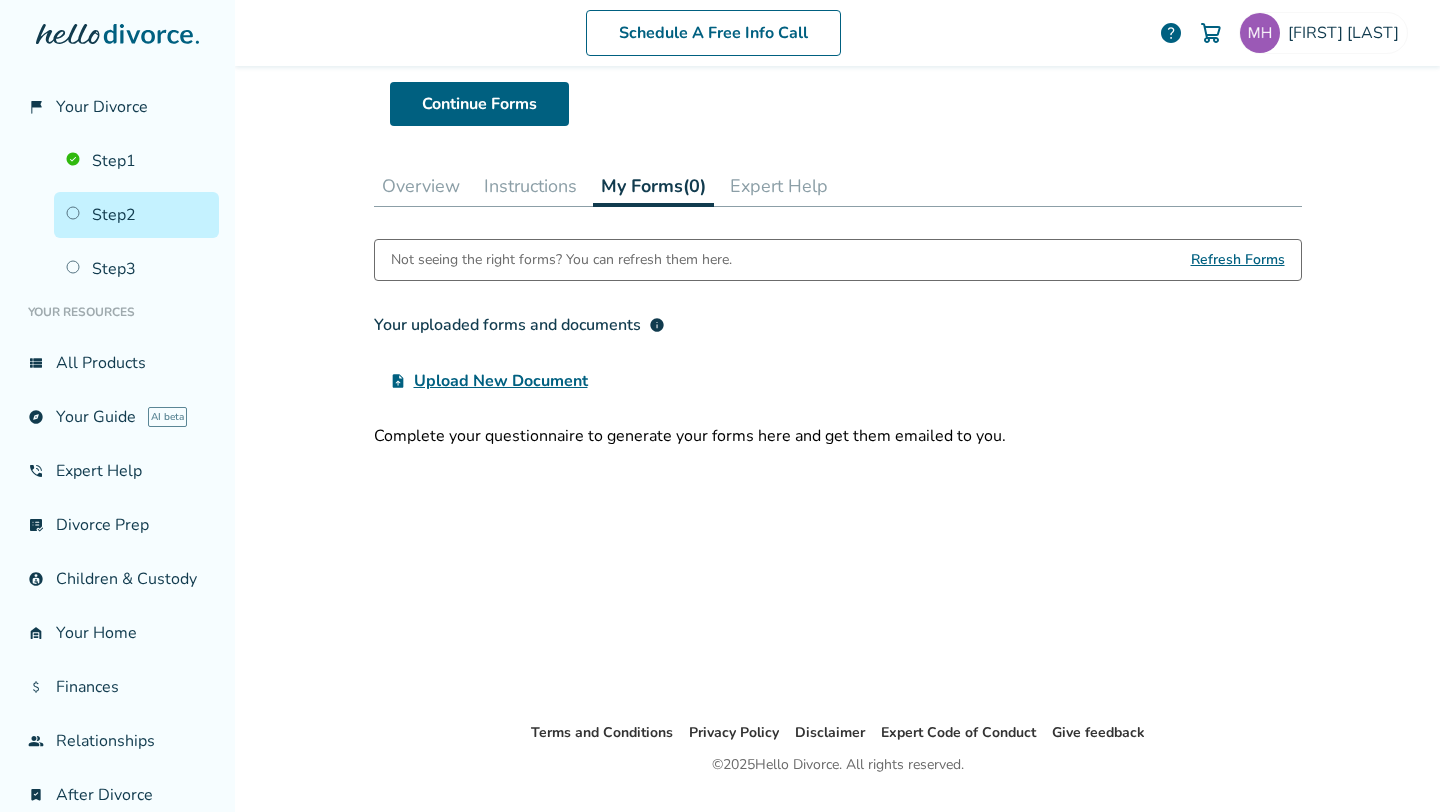 click on "Refresh Forms" at bounding box center (1238, 260) 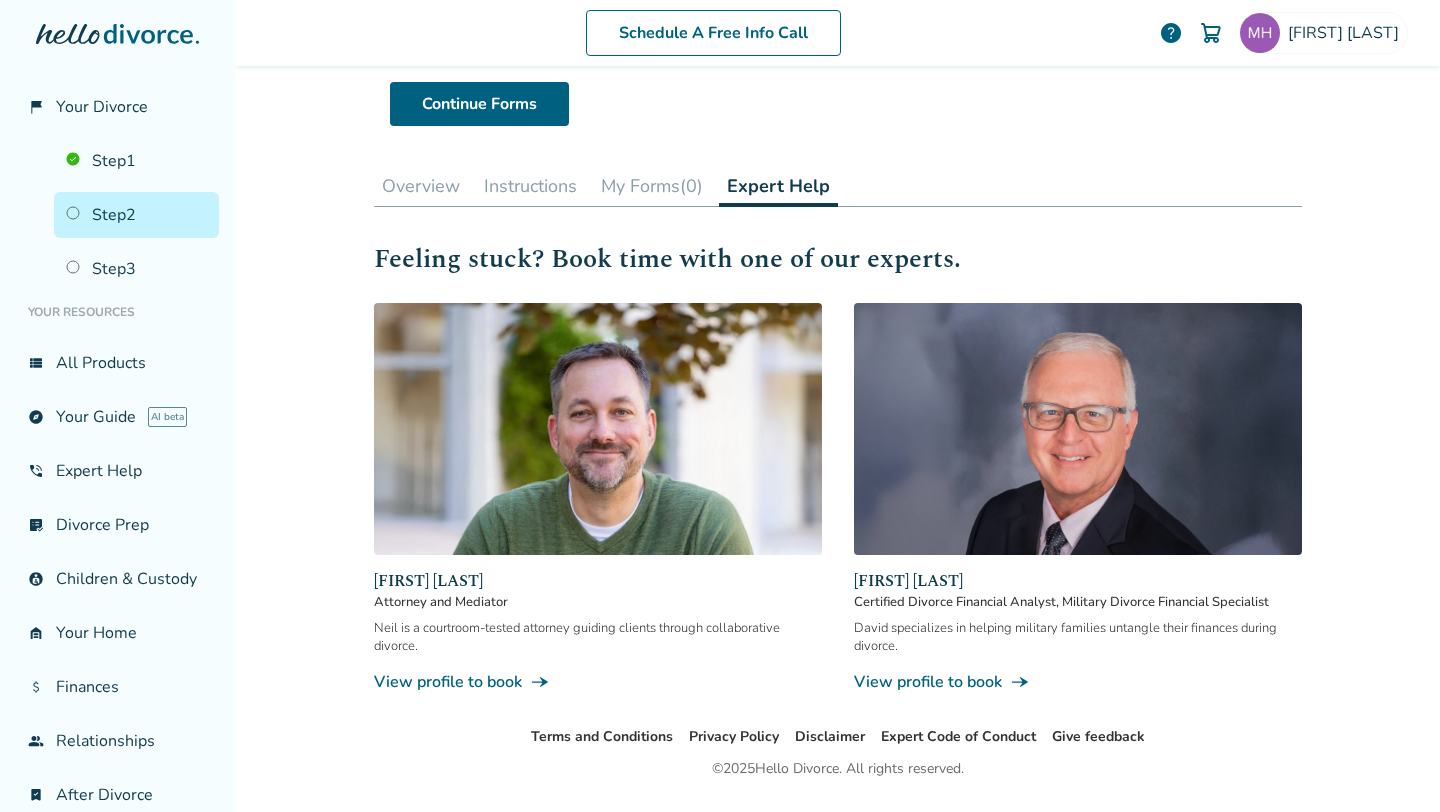 click on "Overview" at bounding box center [421, 186] 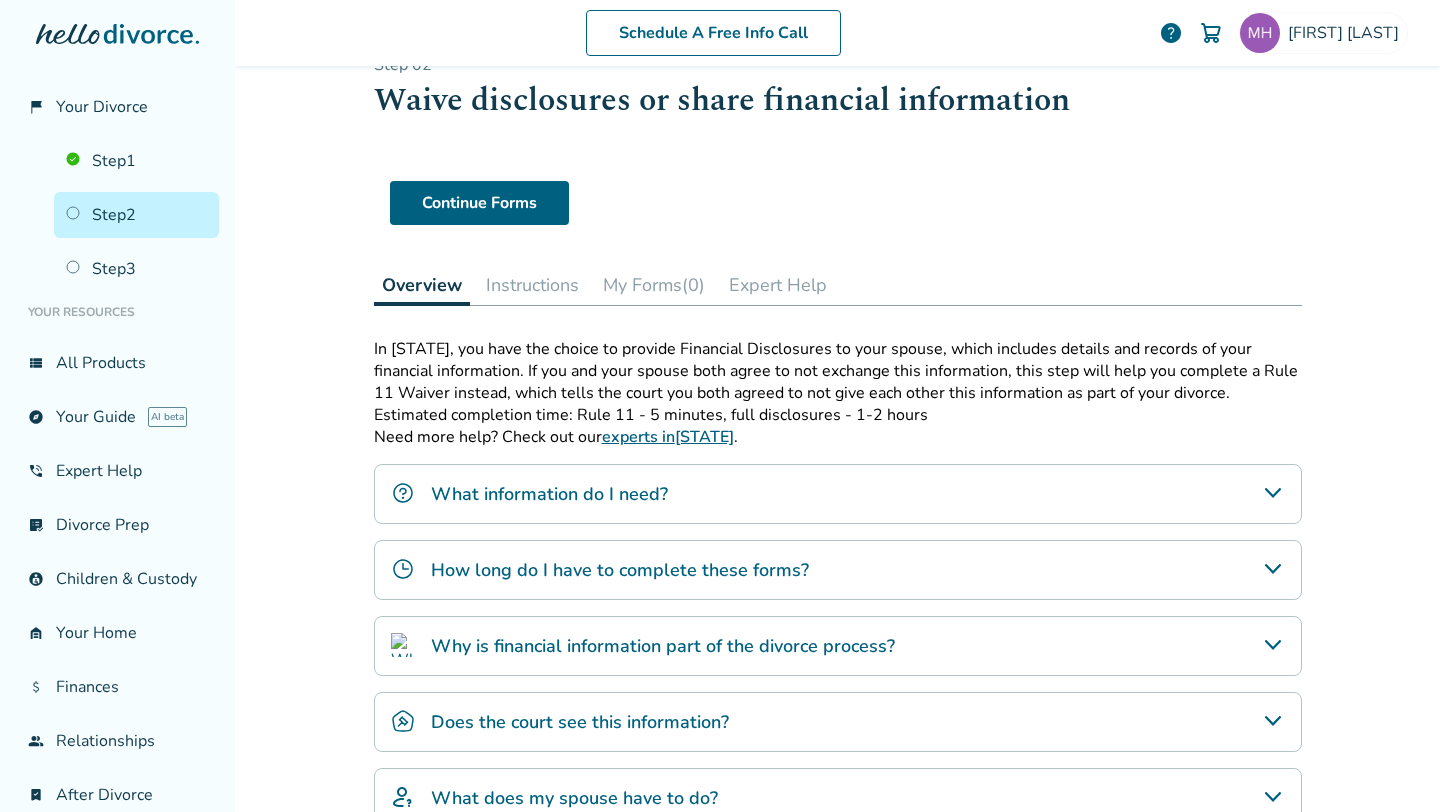 scroll, scrollTop: 39, scrollLeft: 0, axis: vertical 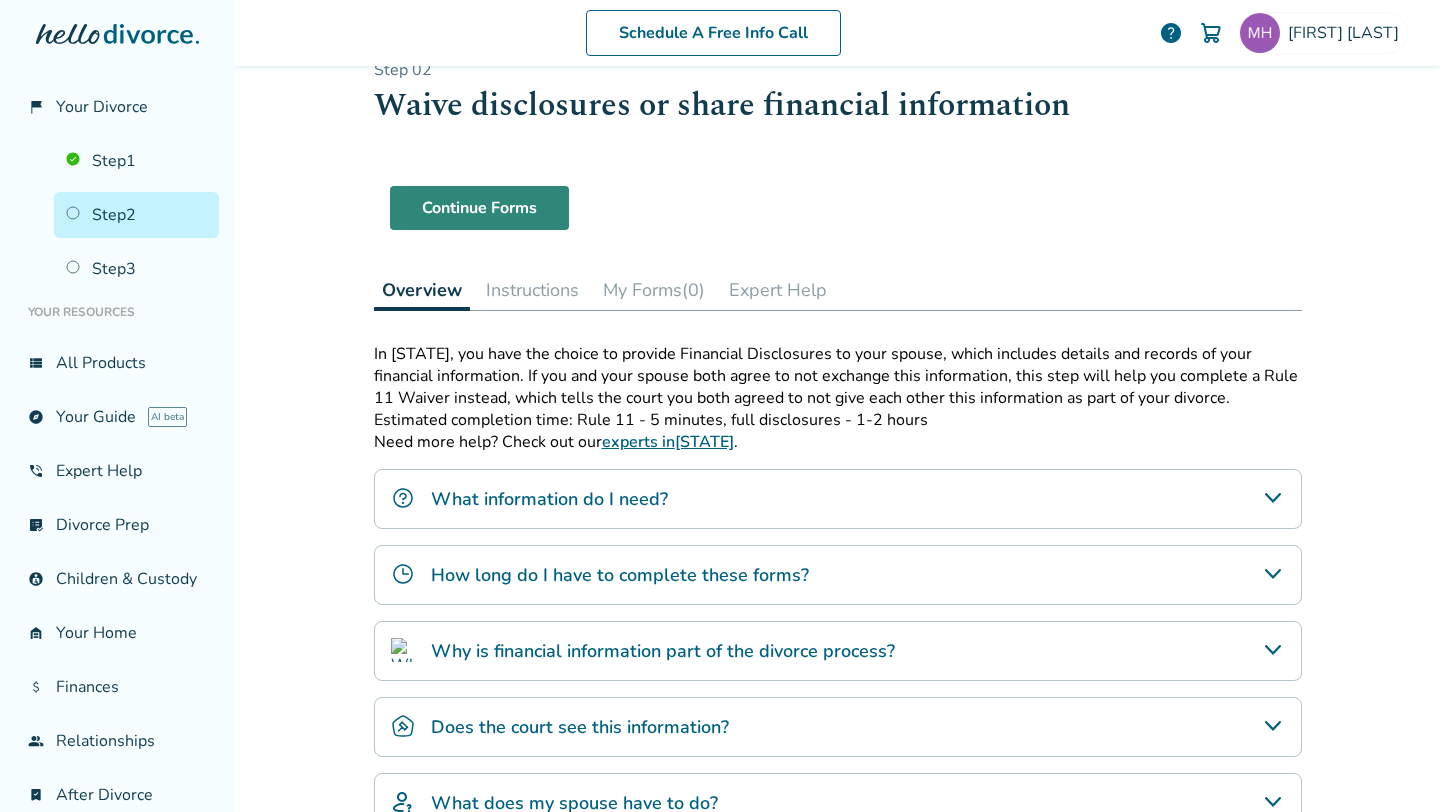 click on "Continue Forms" at bounding box center (479, 208) 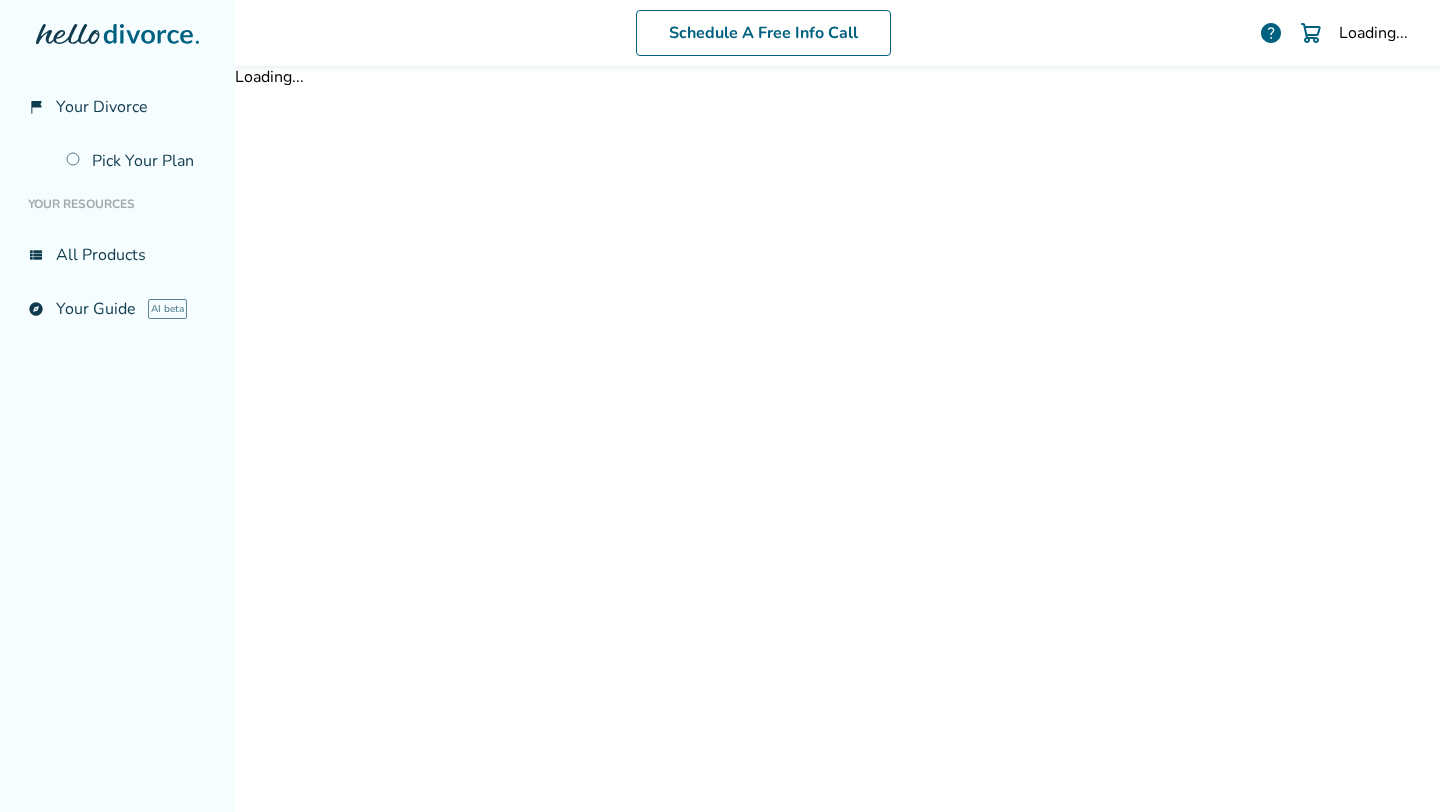 scroll, scrollTop: 0, scrollLeft: 0, axis: both 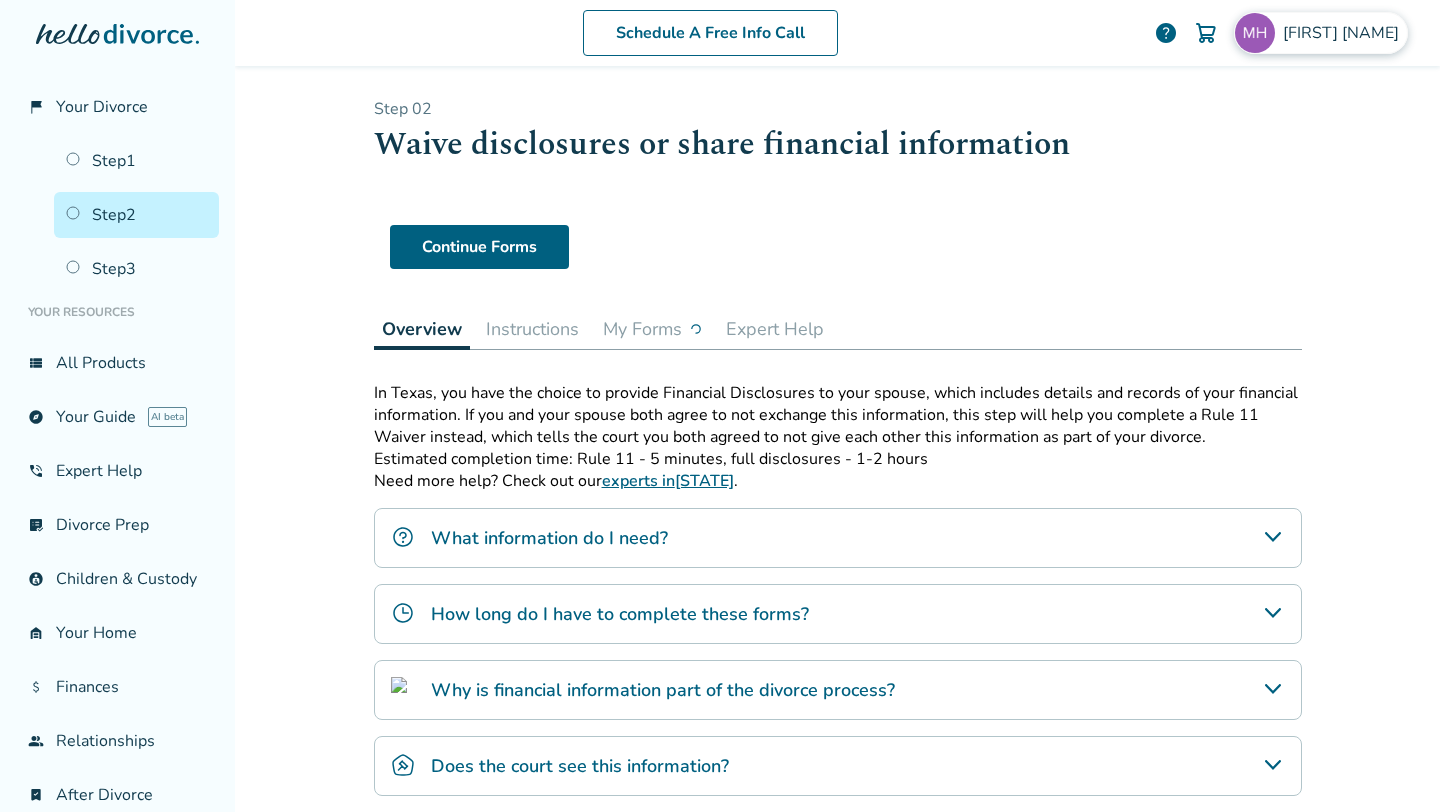 click on "[FIRST]   [LAST]" at bounding box center (1345, 33) 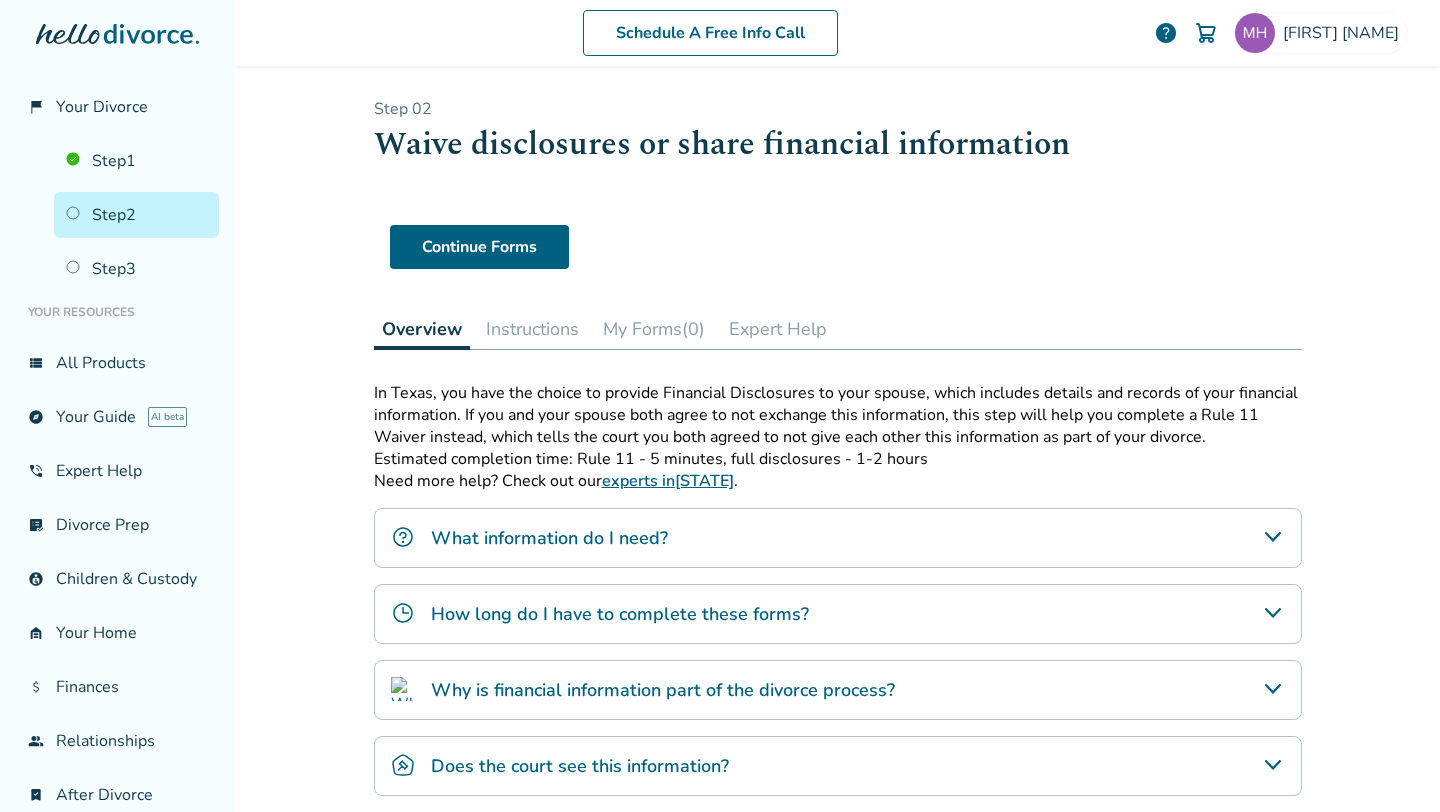 click on "Continue Forms" at bounding box center (838, 247) 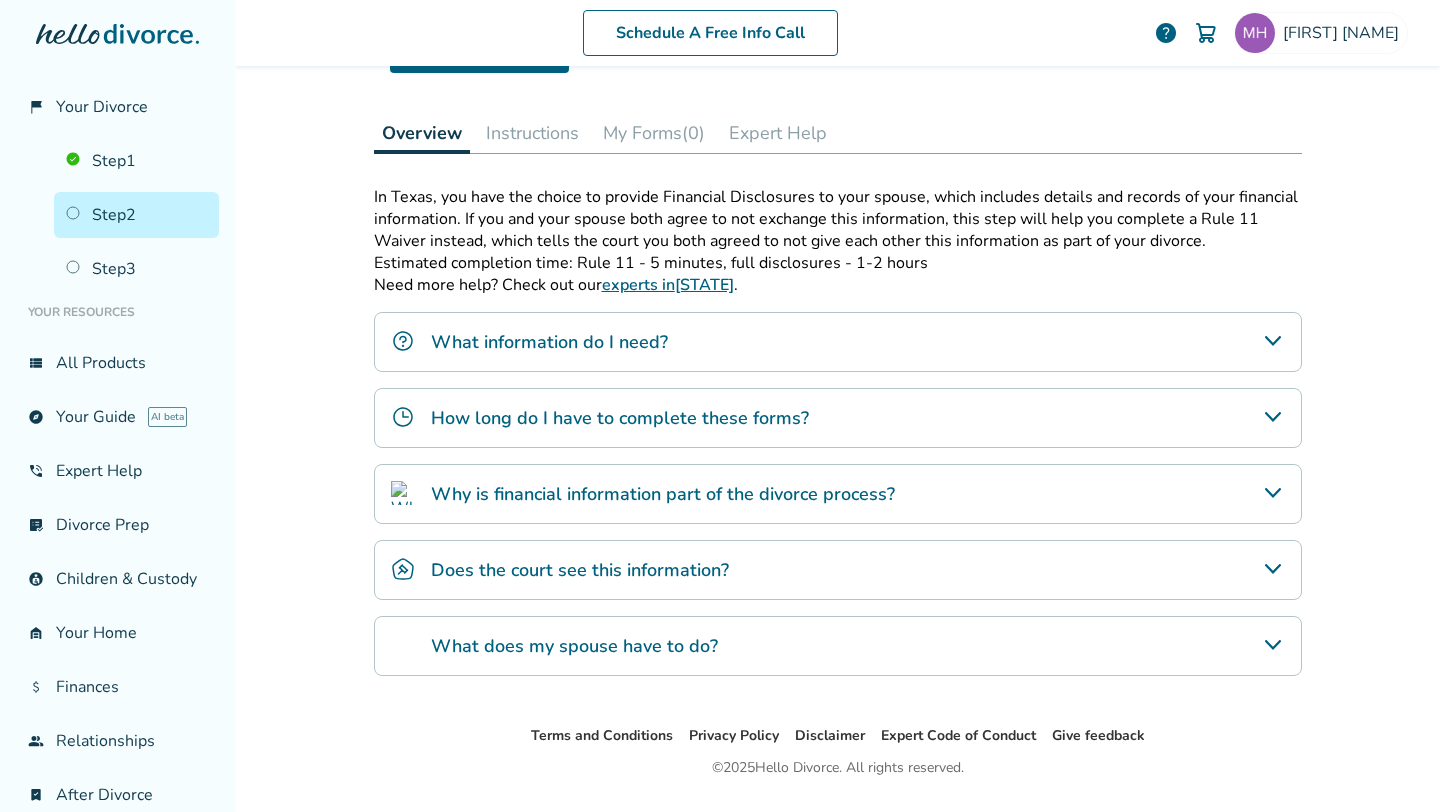 scroll, scrollTop: 0, scrollLeft: 0, axis: both 